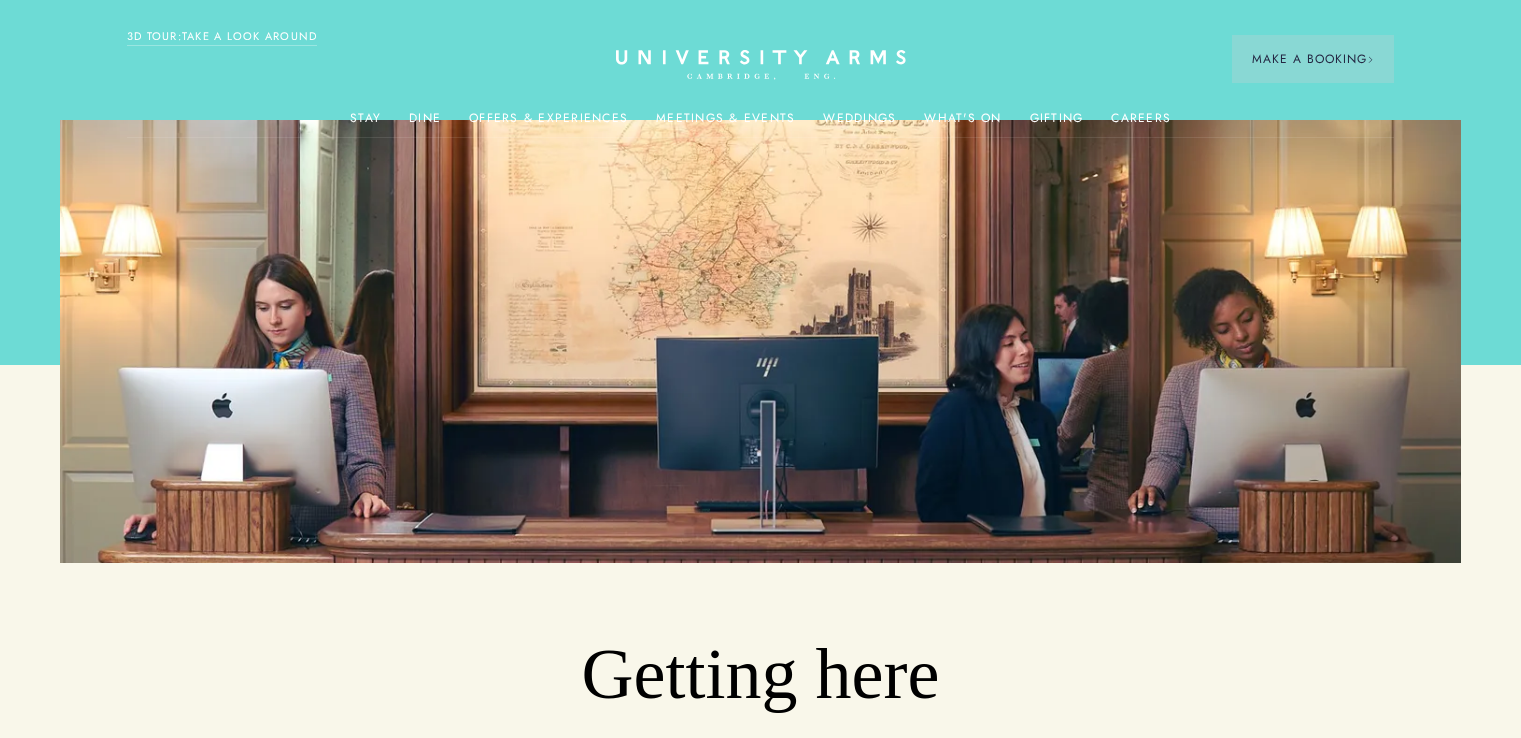 scroll, scrollTop: 600, scrollLeft: 0, axis: vertical 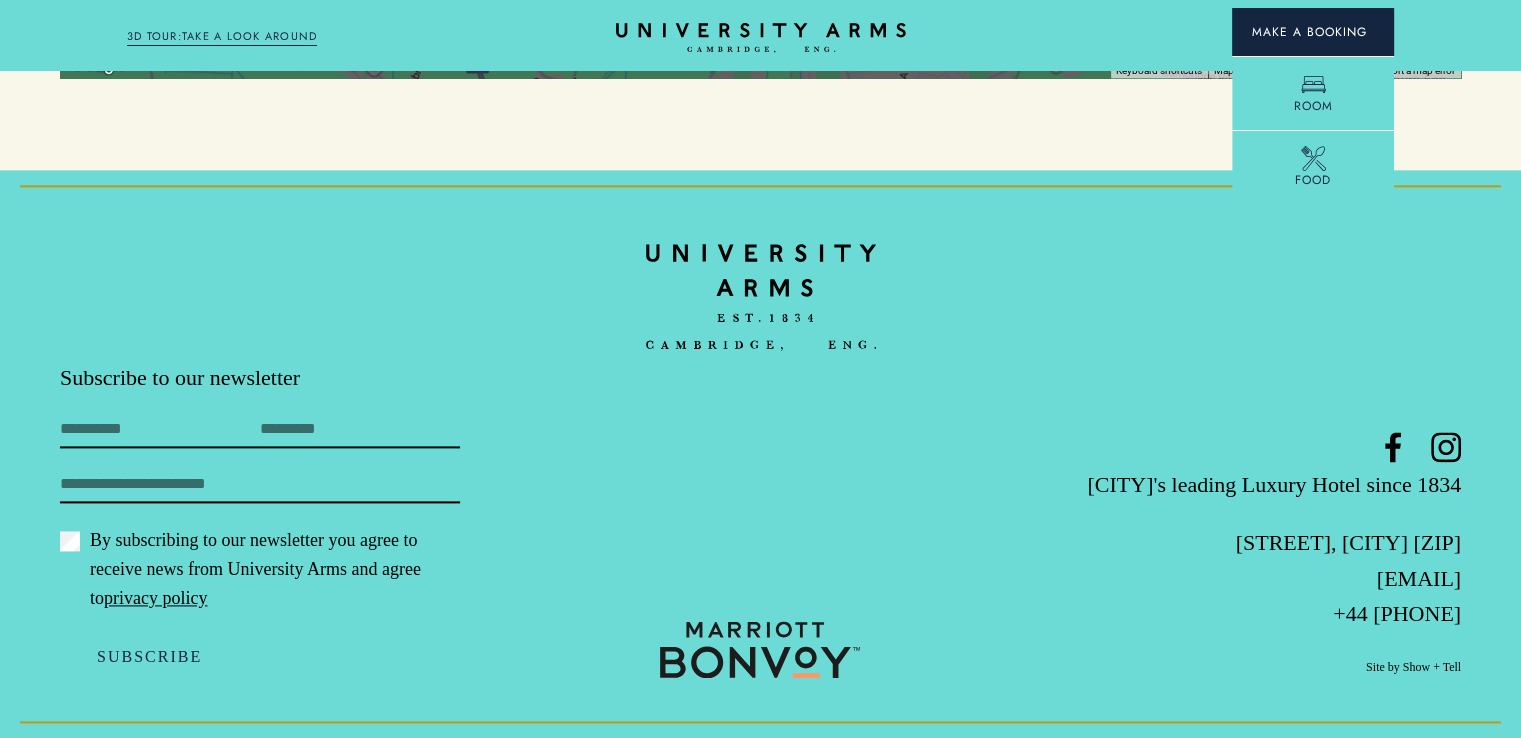 click on "Make a Booking" at bounding box center (1313, 32) 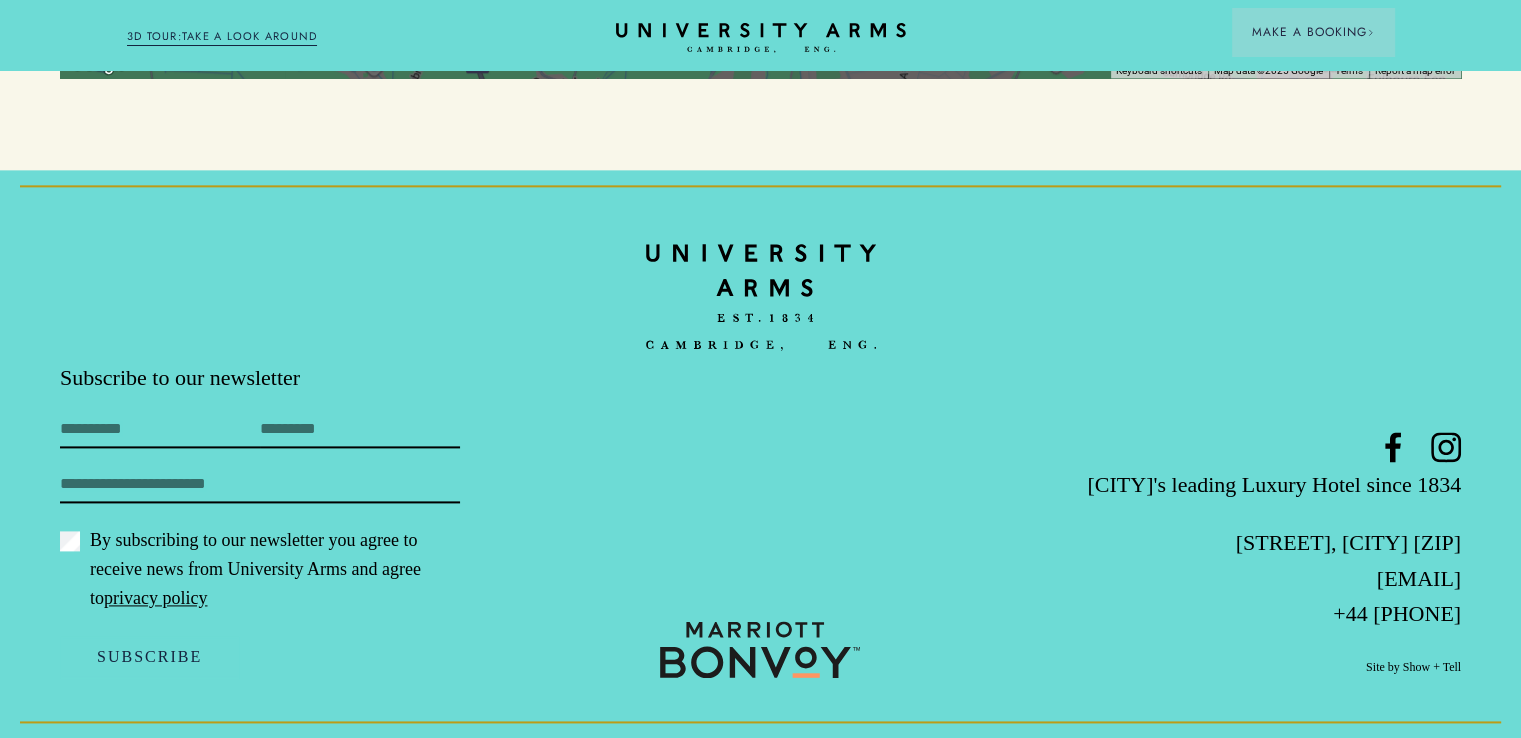click on "3D TOUR:TAKE A LOOK AROUND" at bounding box center (222, 37) 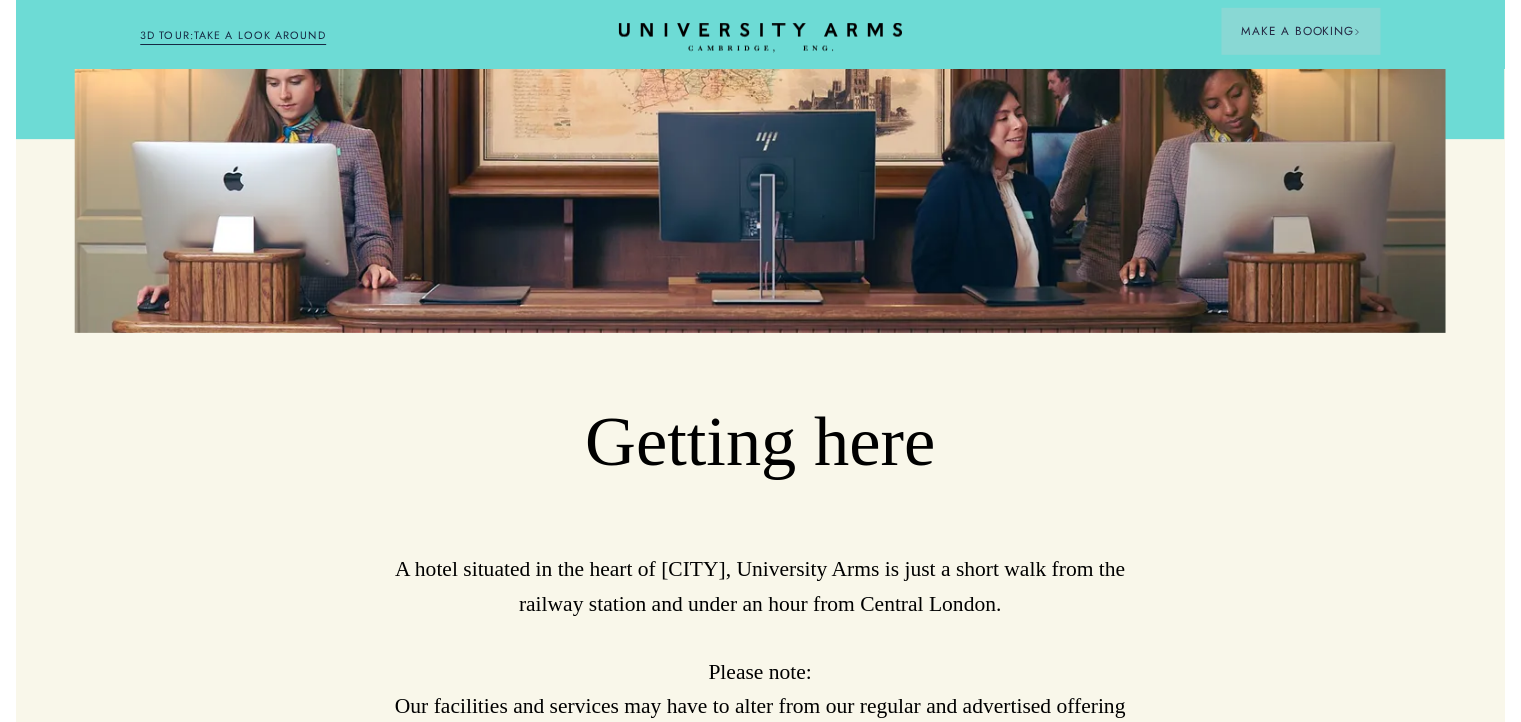 scroll, scrollTop: 0, scrollLeft: 0, axis: both 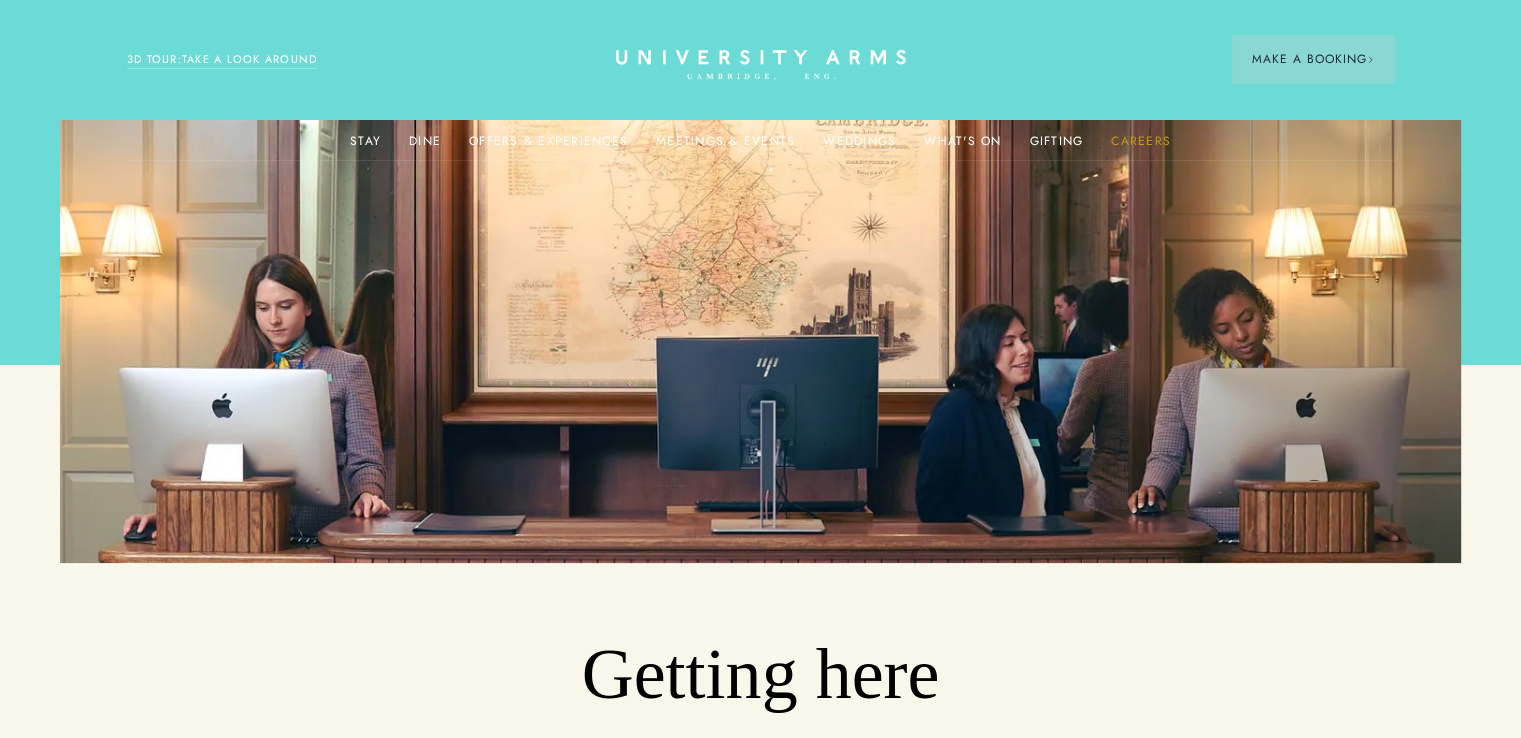 click on "Careers" at bounding box center (1141, 147) 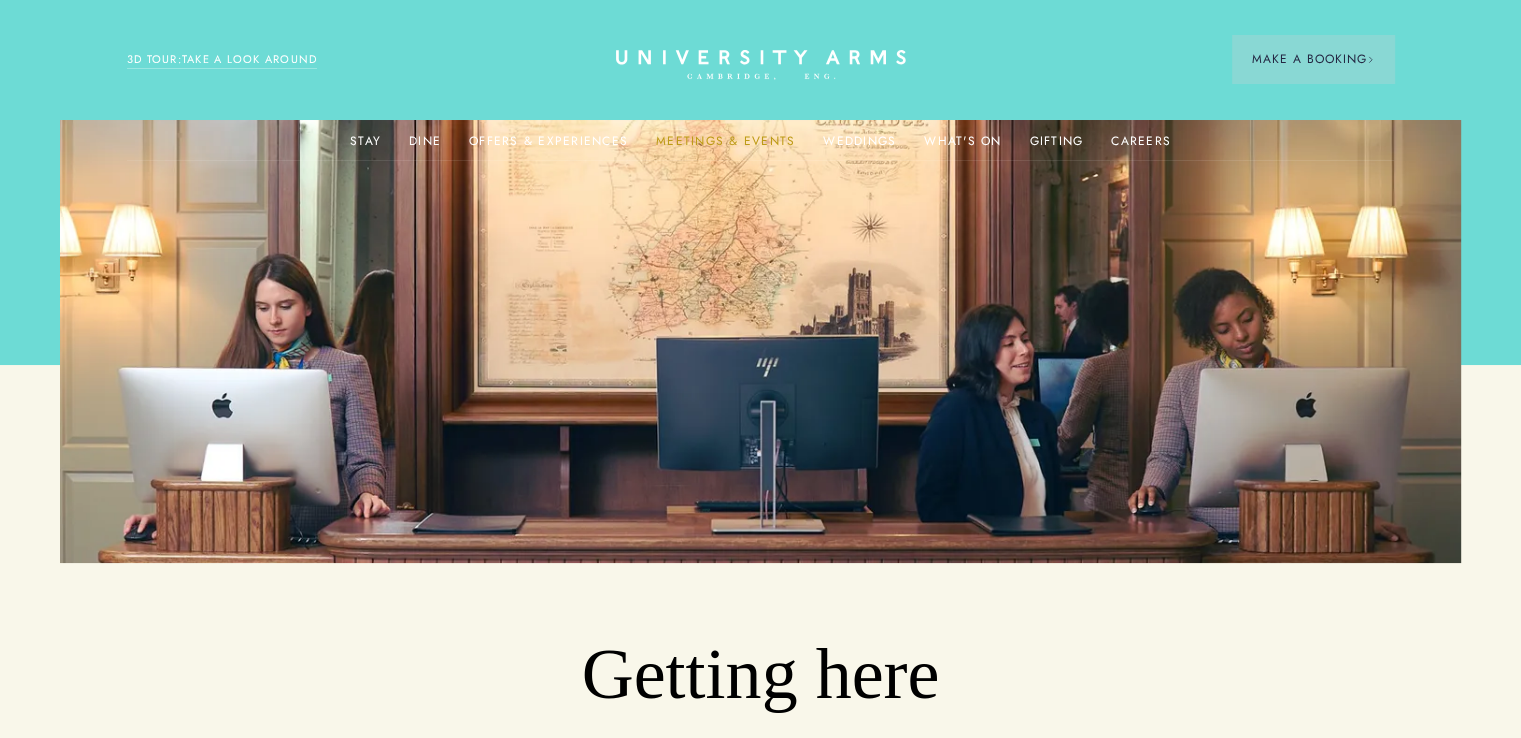 click on "Meetings & Events" at bounding box center [725, 147] 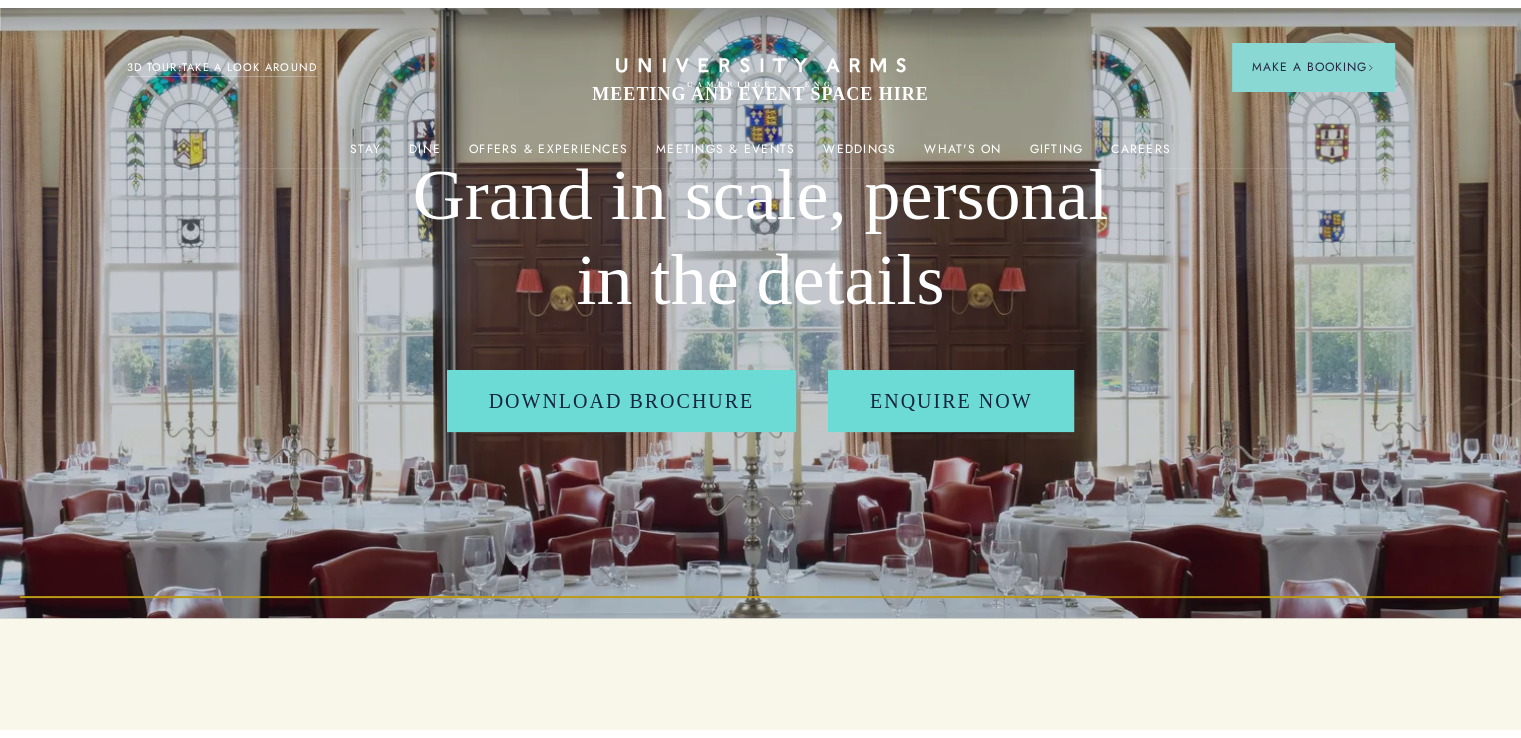 scroll, scrollTop: 0, scrollLeft: 0, axis: both 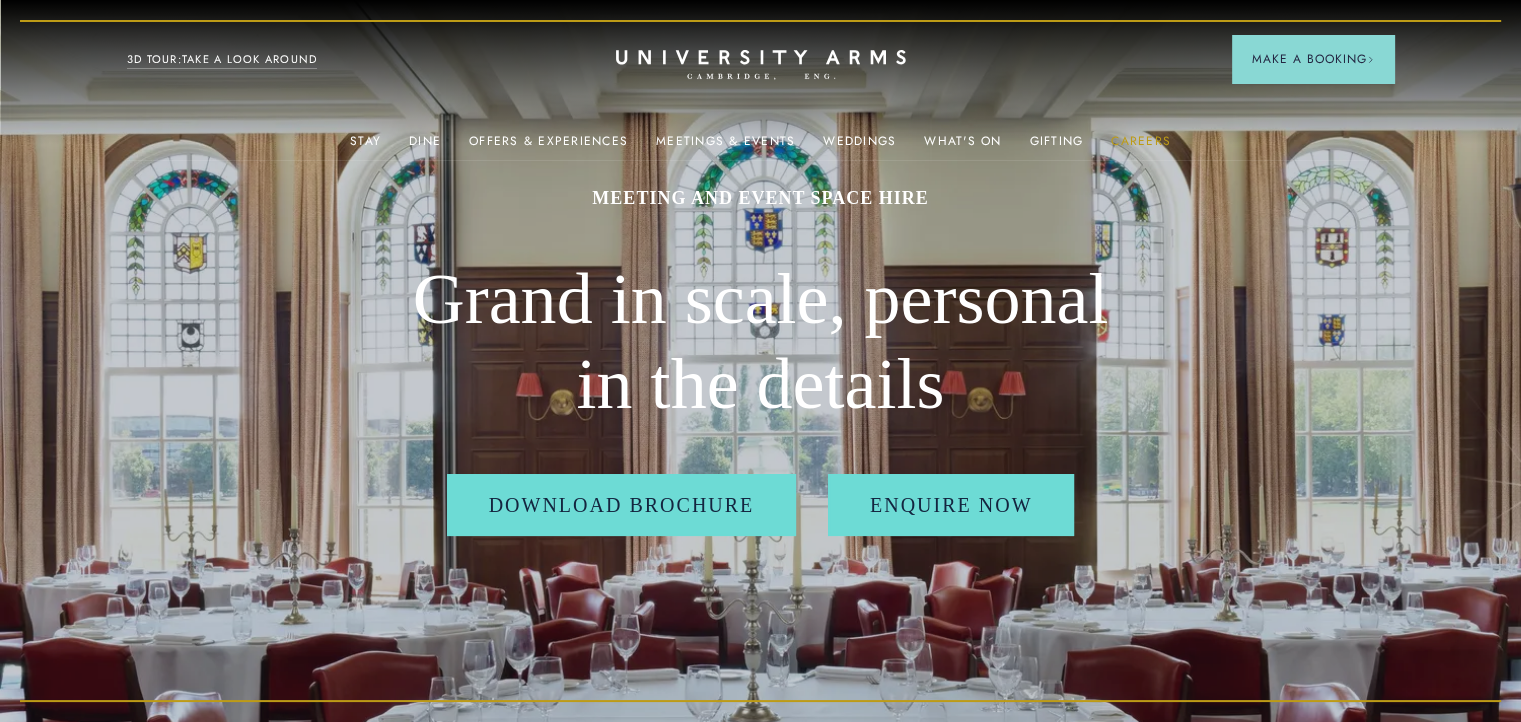 click on "Careers" at bounding box center [1141, 147] 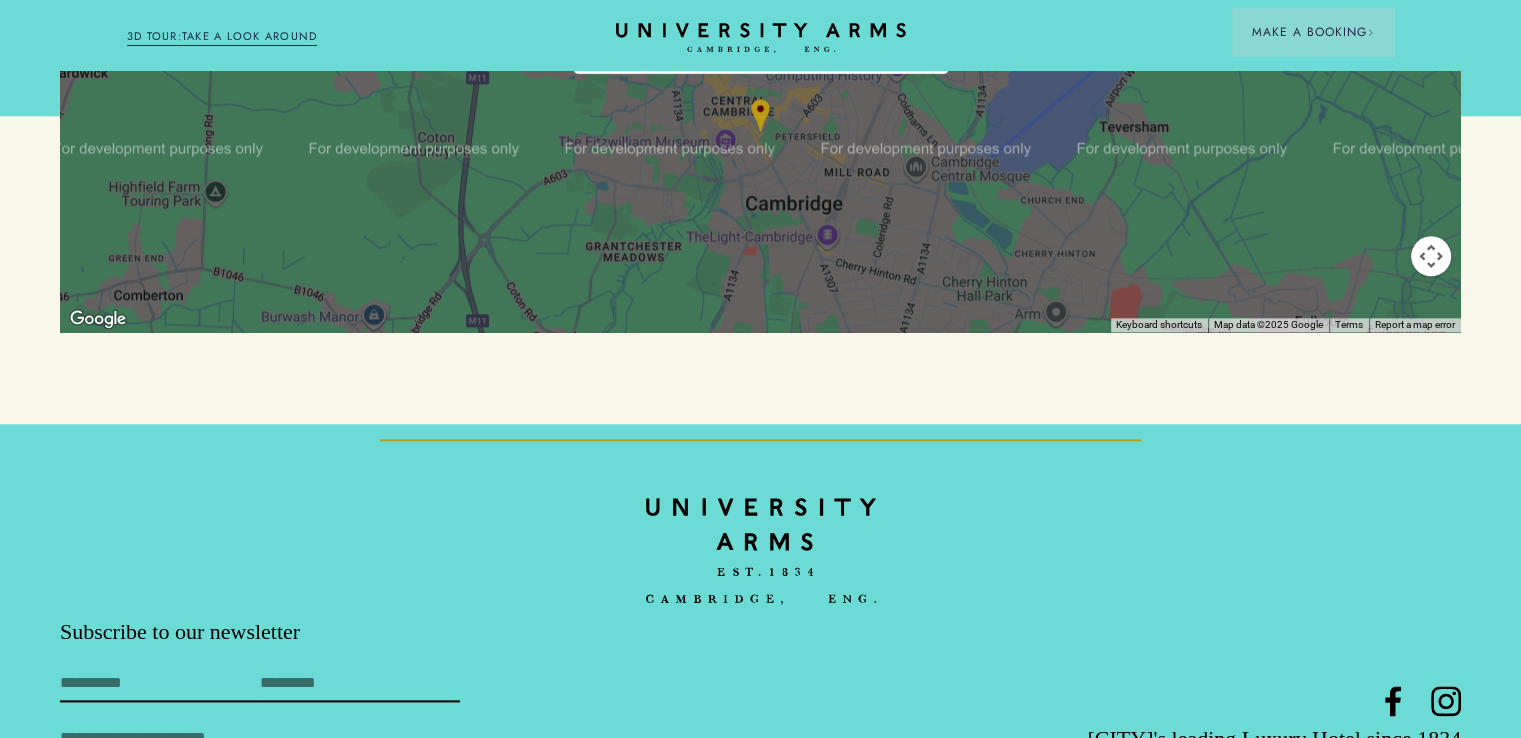 scroll, scrollTop: 2619, scrollLeft: 0, axis: vertical 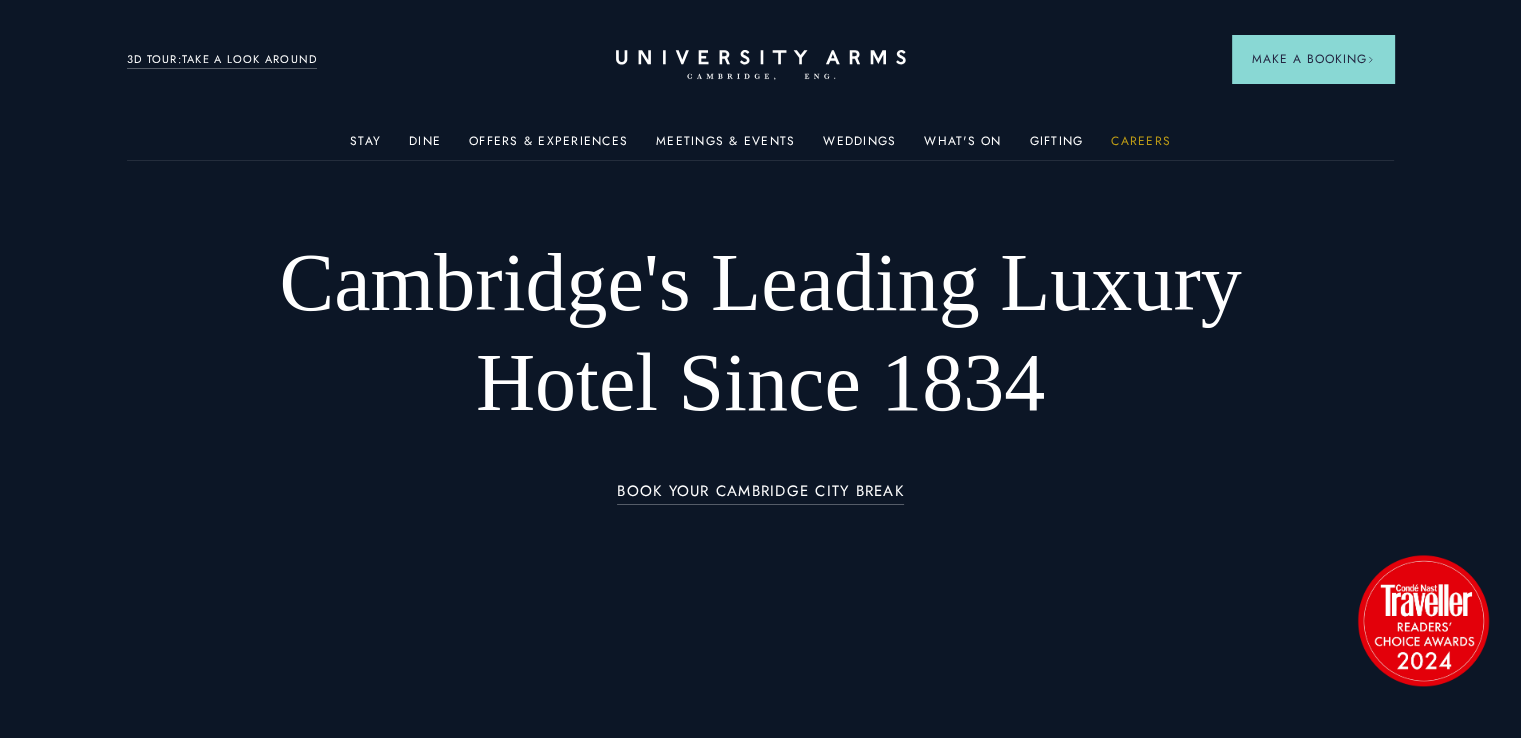 click on "Careers" at bounding box center [1141, 147] 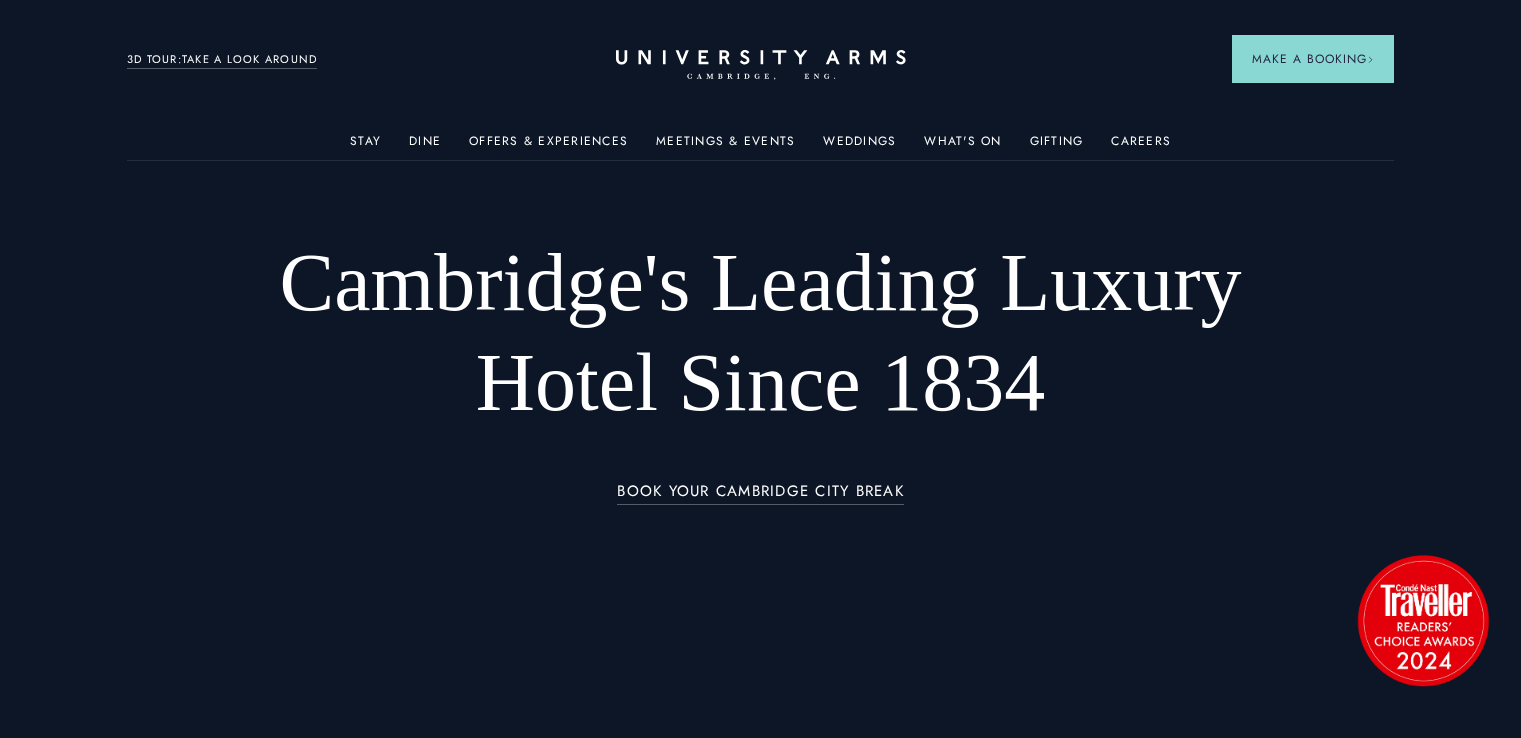 scroll, scrollTop: 0, scrollLeft: 0, axis: both 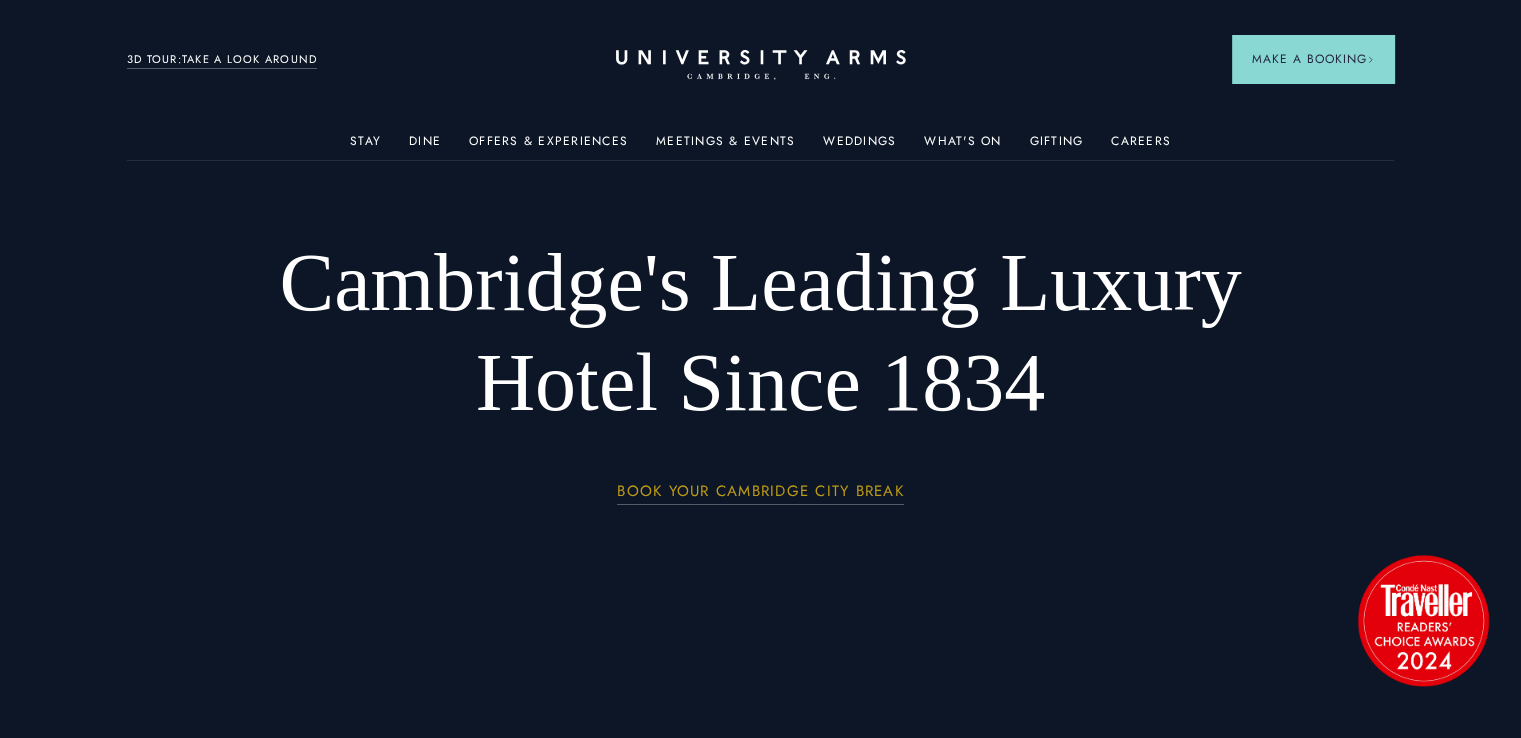 click on "BOOK YOUR CAMBRIDGE CITY BREAK" at bounding box center [760, 494] 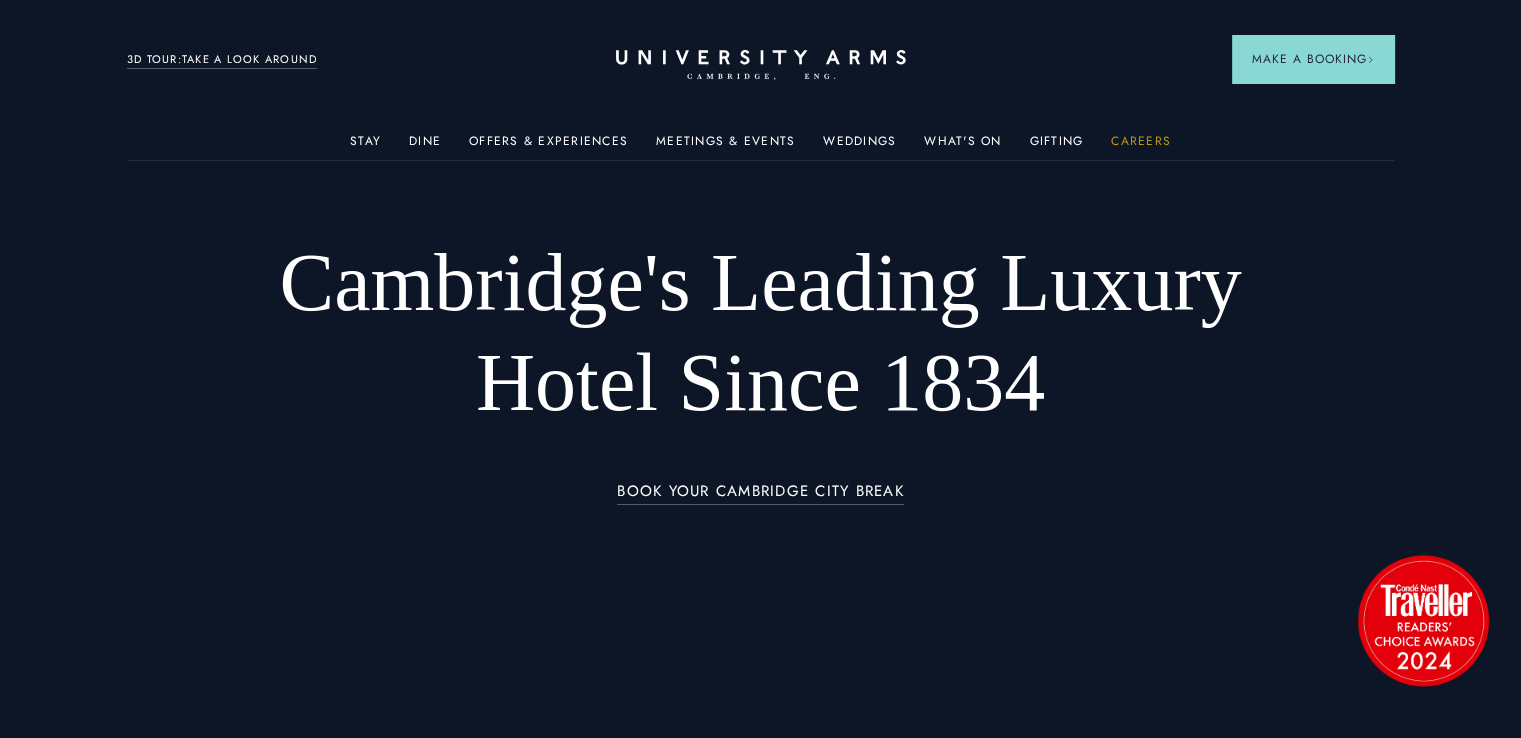 click on "Careers" at bounding box center [1141, 147] 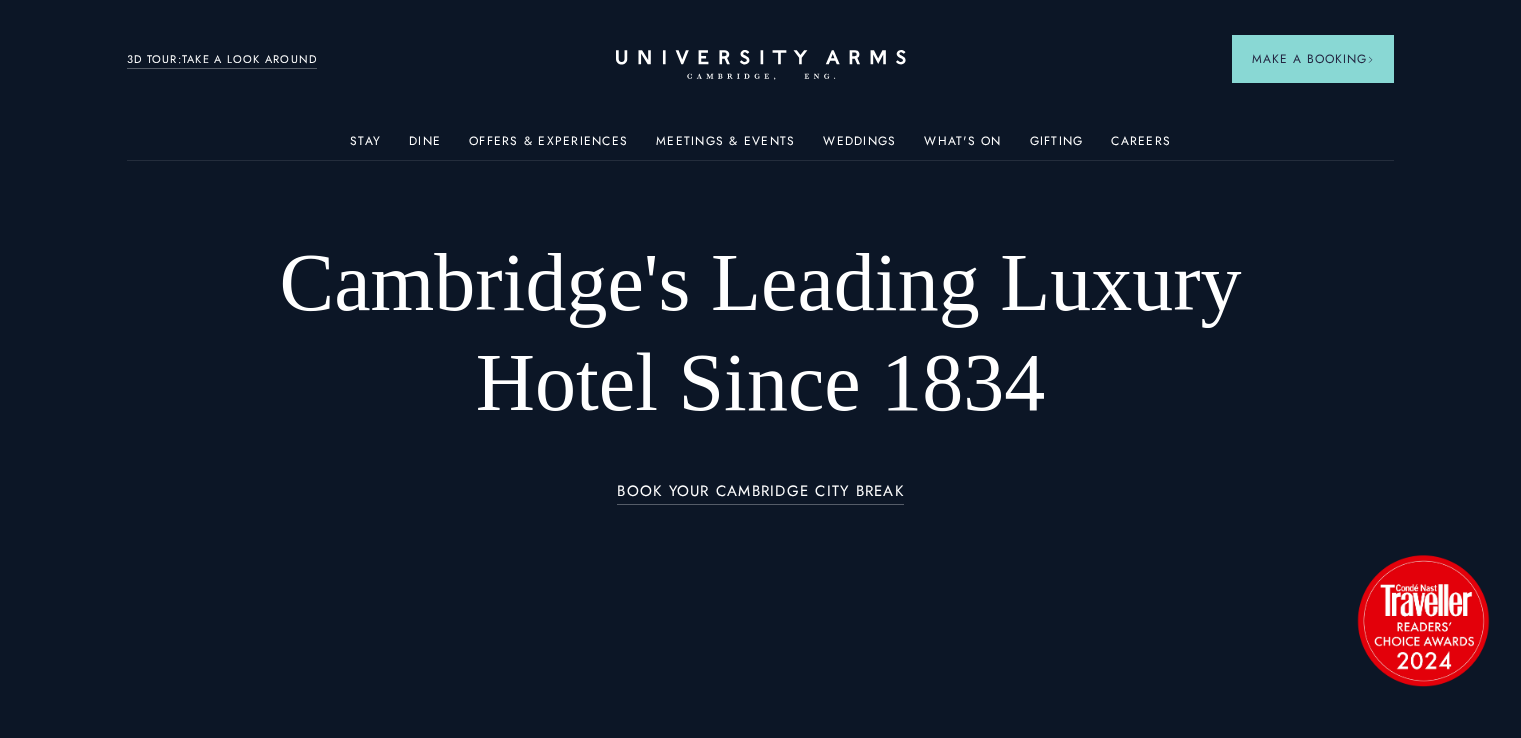 scroll, scrollTop: 0, scrollLeft: 0, axis: both 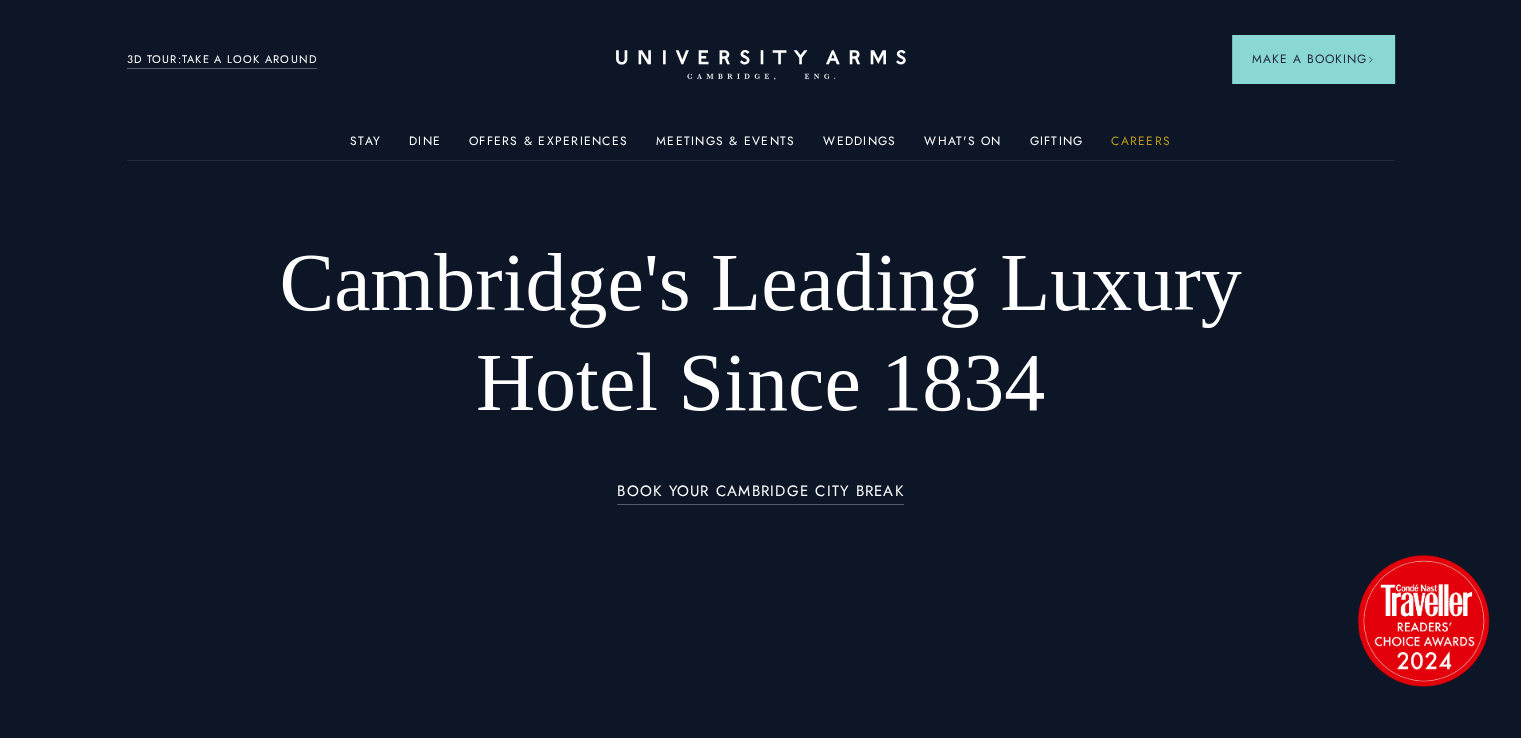 click on "Careers" at bounding box center (1141, 147) 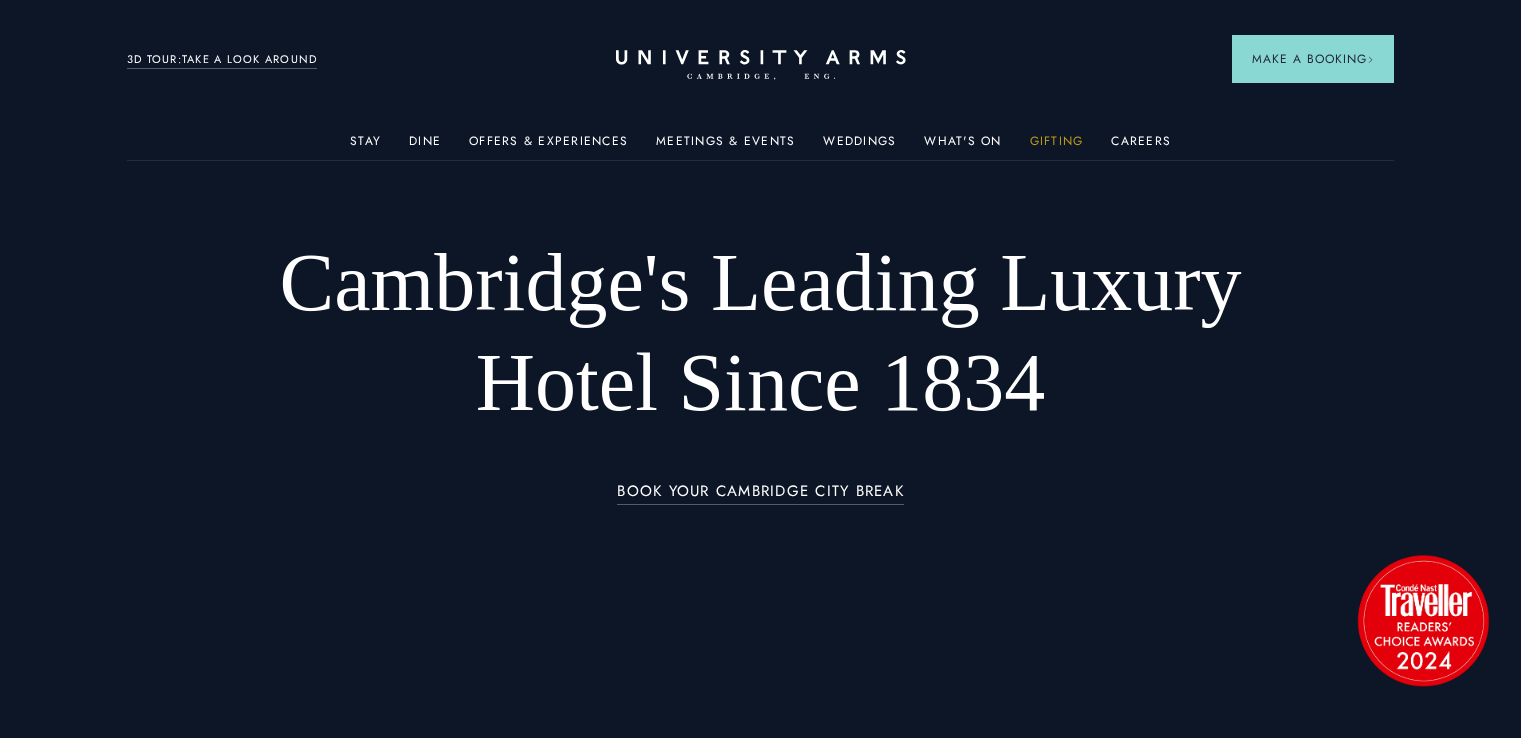 scroll, scrollTop: 0, scrollLeft: 0, axis: both 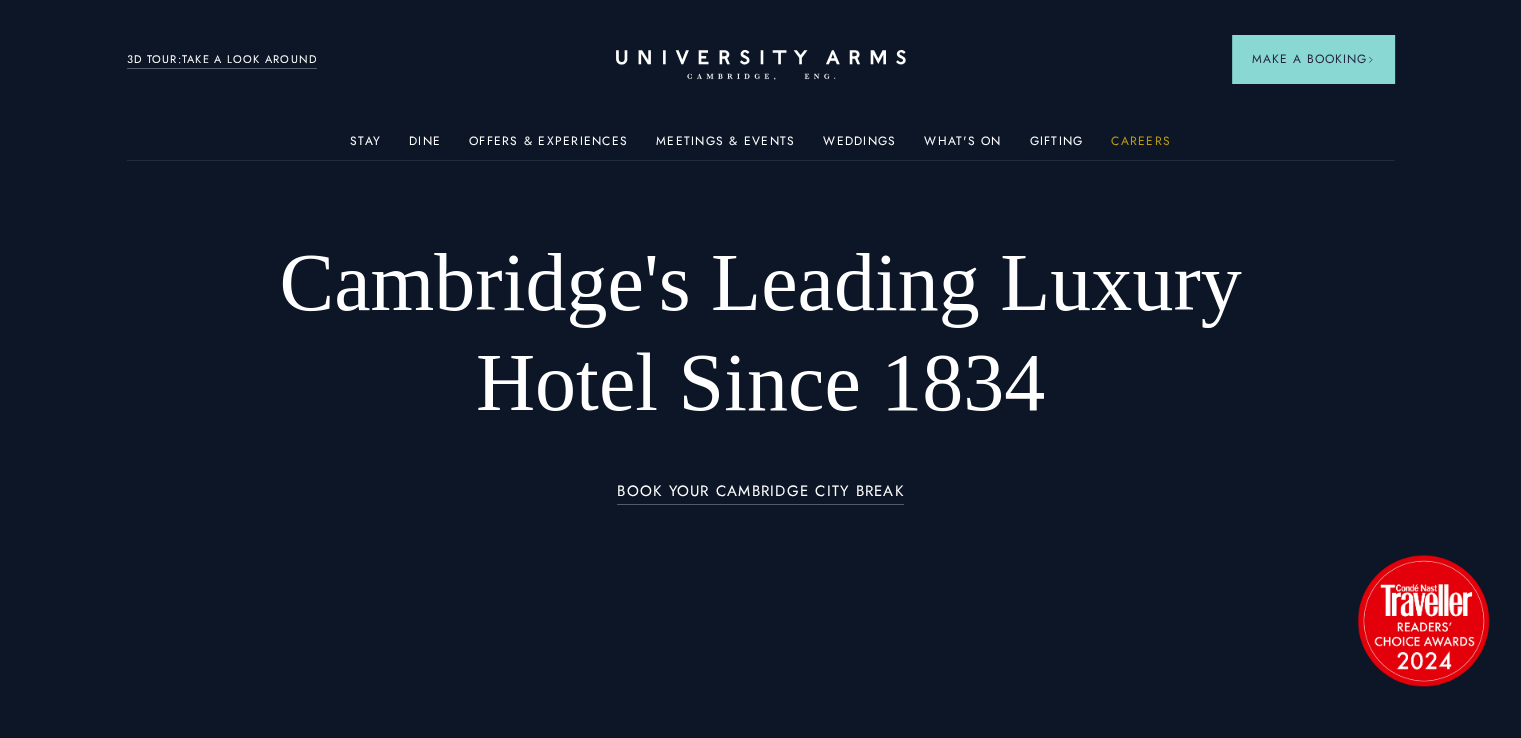 click on "Careers" at bounding box center (1141, 147) 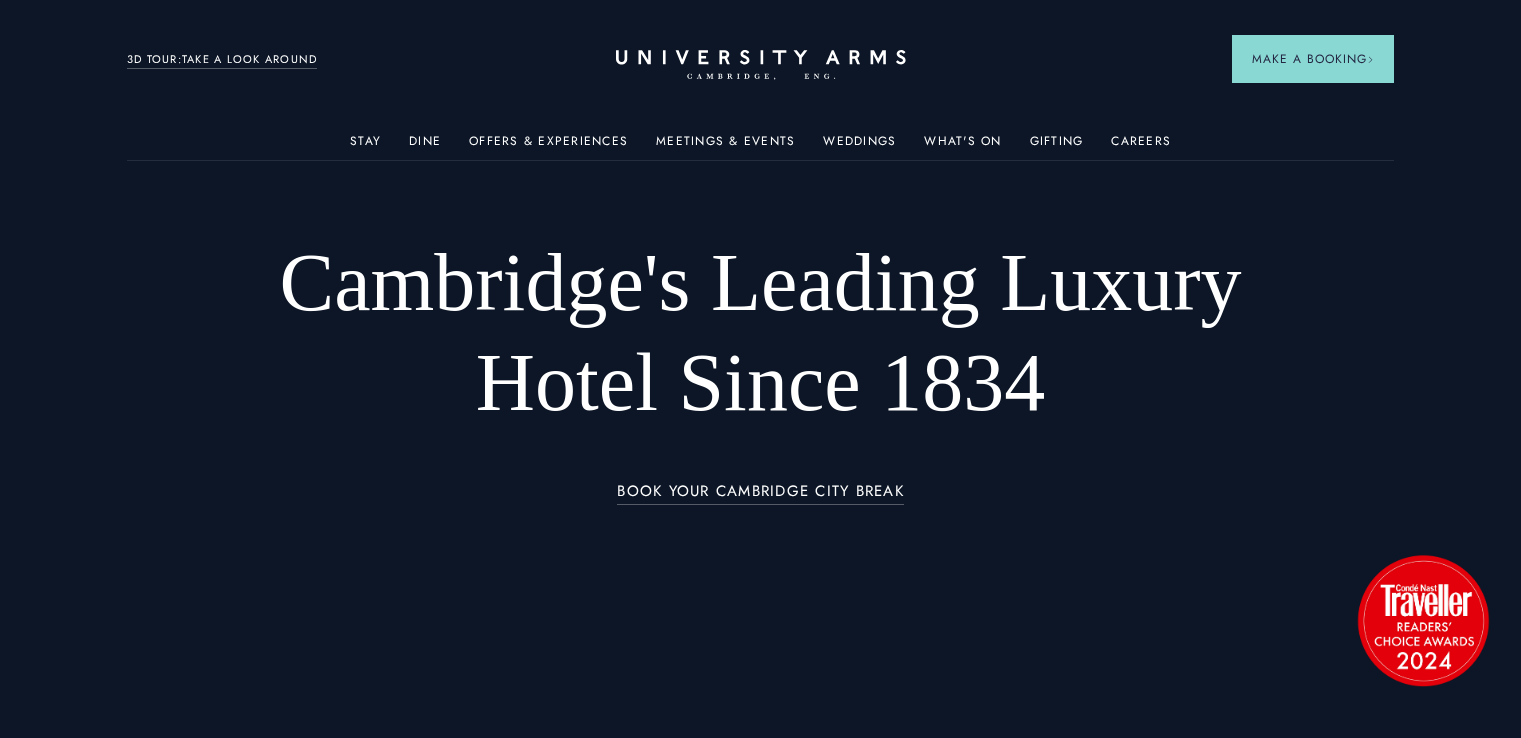 scroll, scrollTop: 0, scrollLeft: 0, axis: both 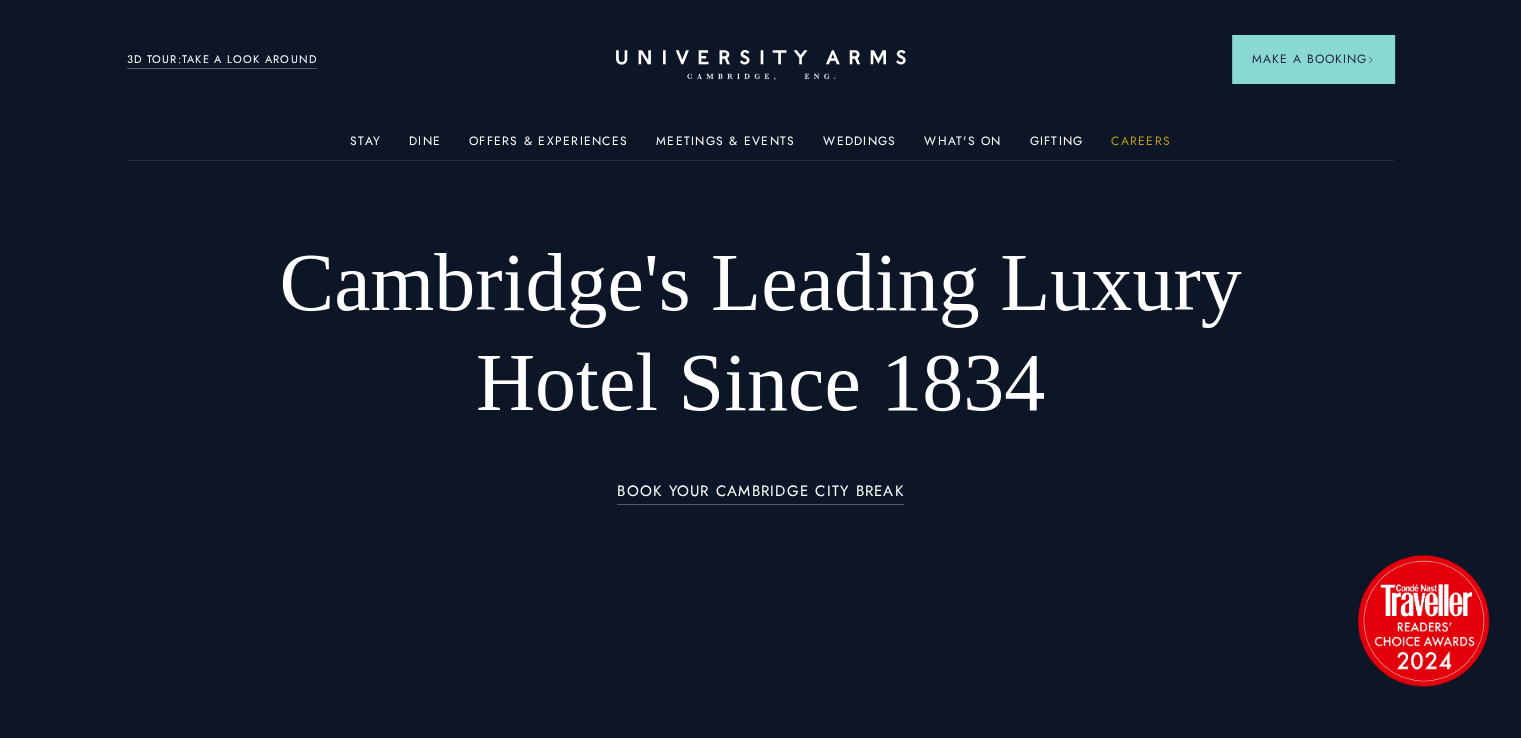 click on "Careers" at bounding box center [1141, 147] 